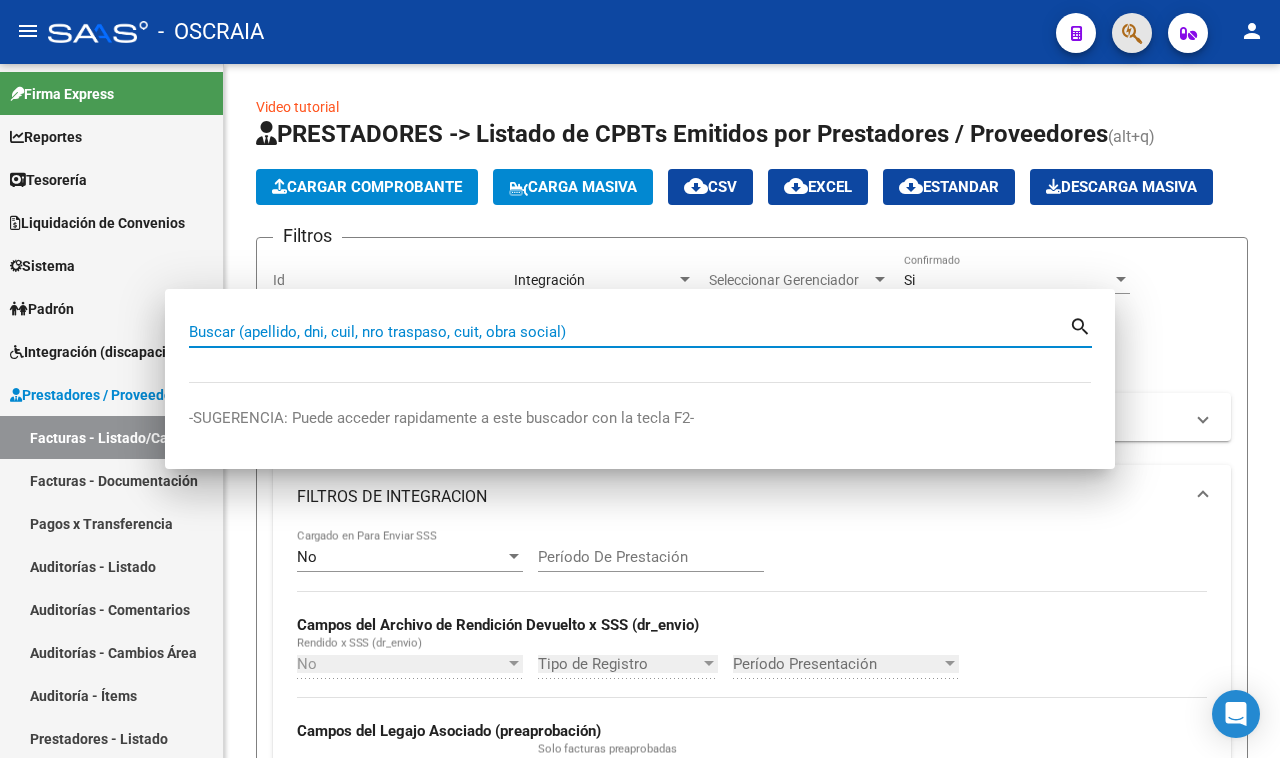 click on "menu -   OSCRAIA  person" 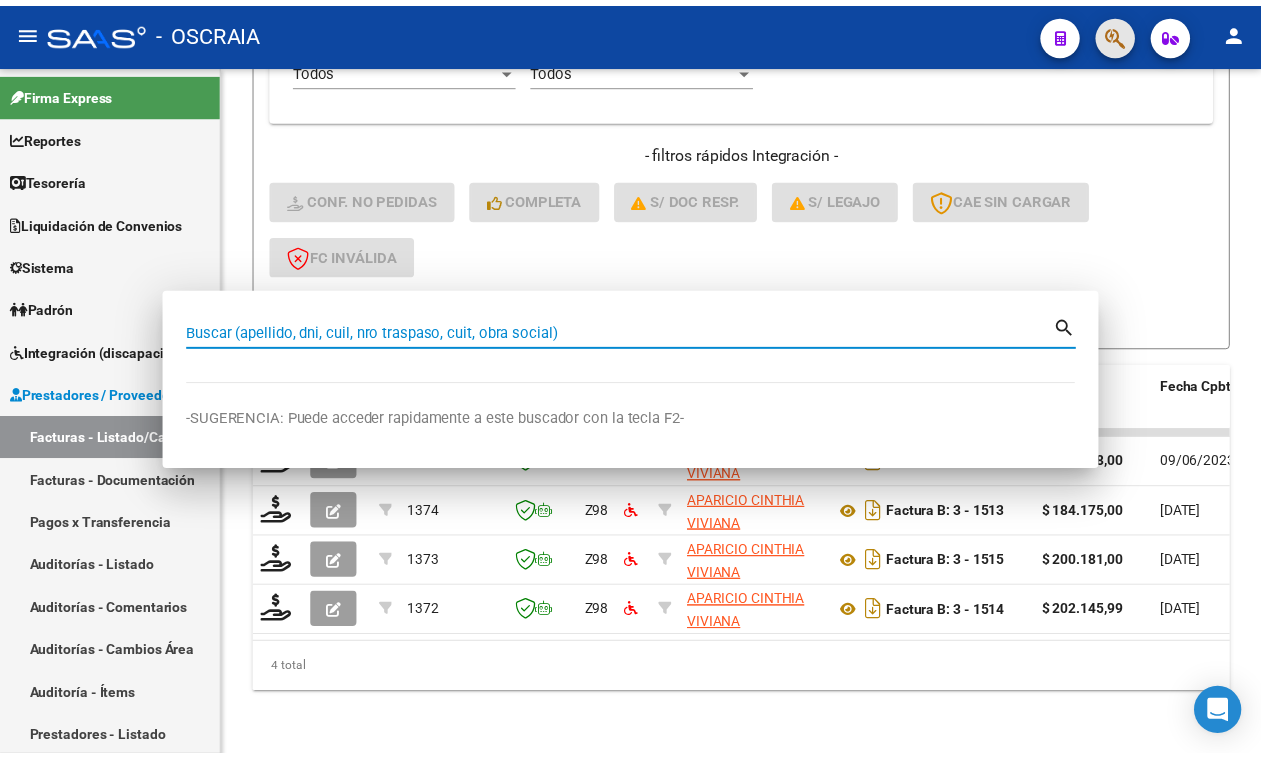 scroll, scrollTop: 258, scrollLeft: 0, axis: vertical 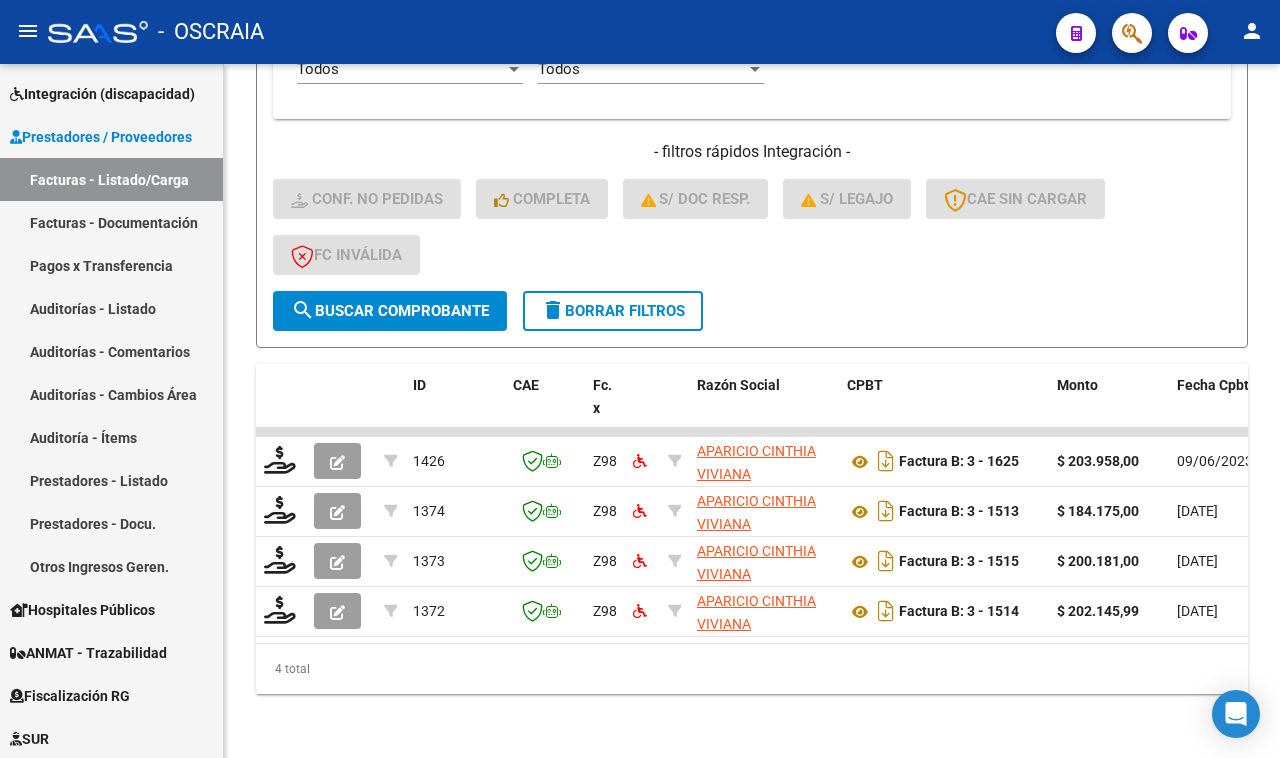 click 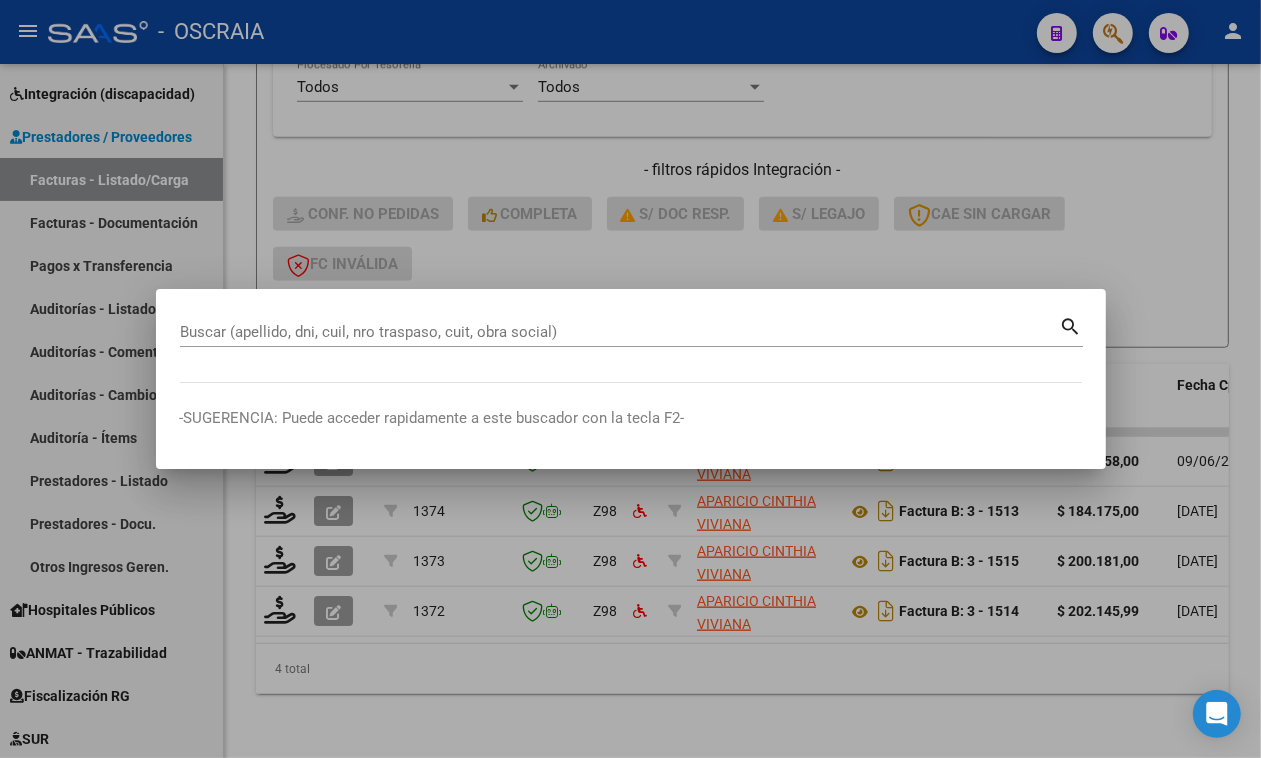 scroll, scrollTop: 1176, scrollLeft: 0, axis: vertical 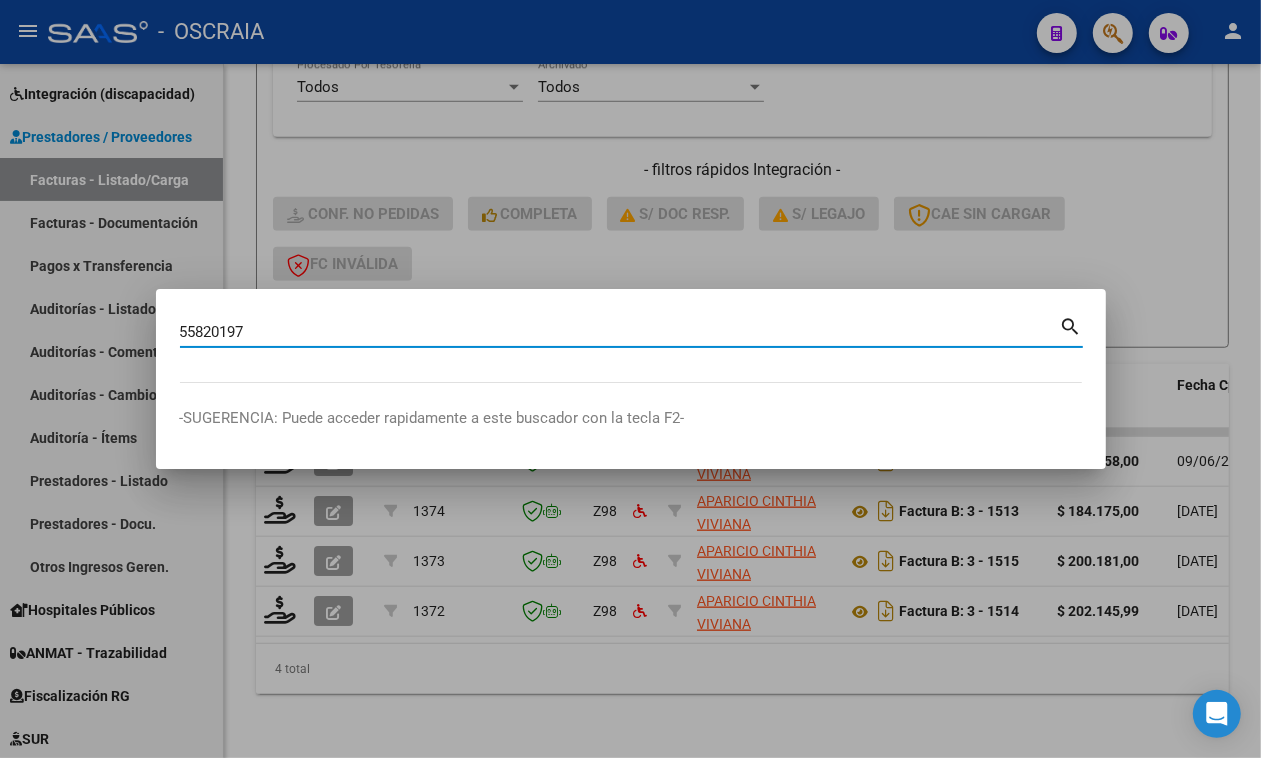 type on "55820197" 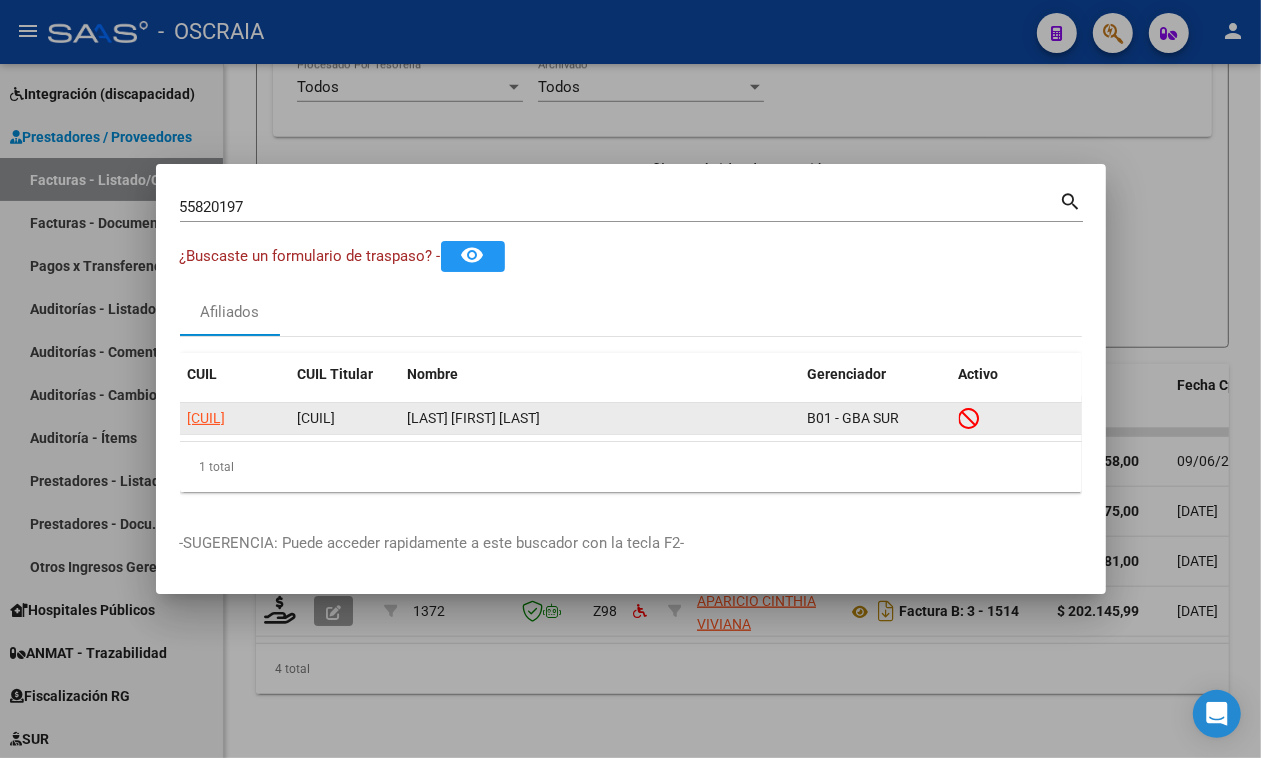 click on "[CUIL]" 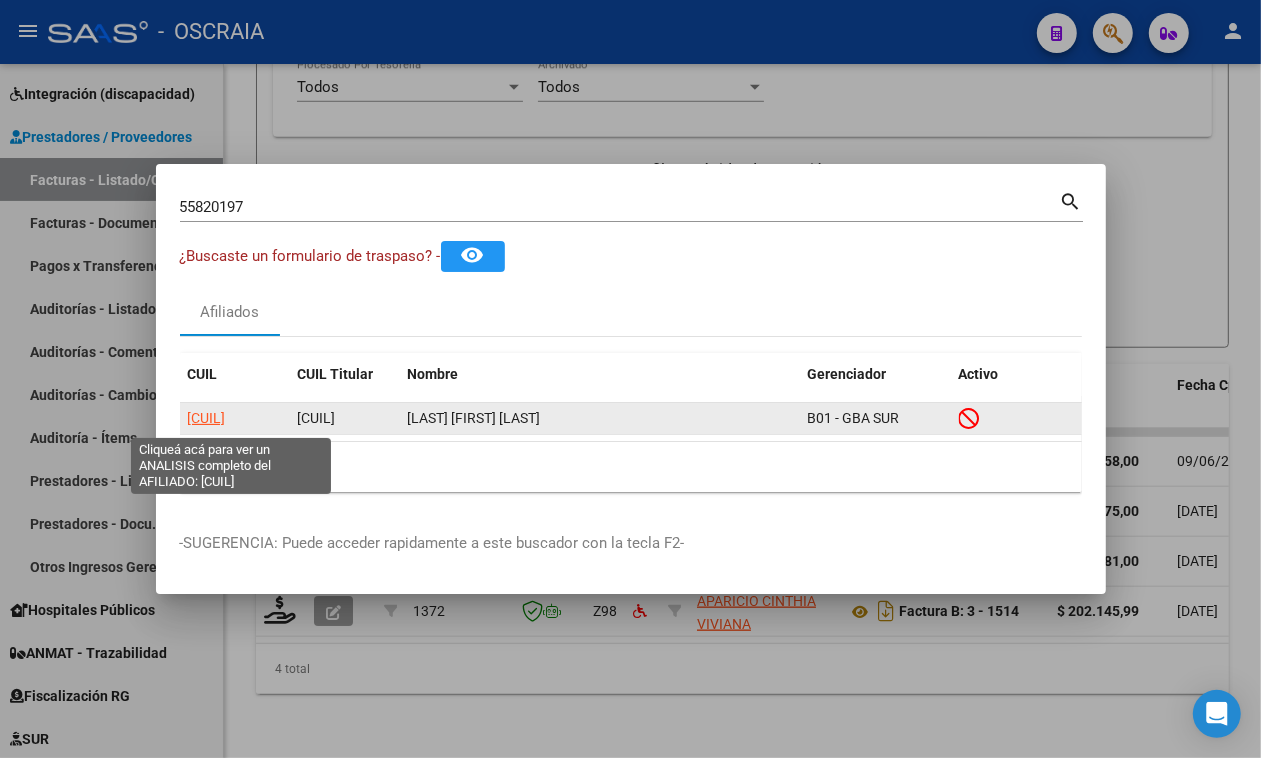 click on "[CUIL]" 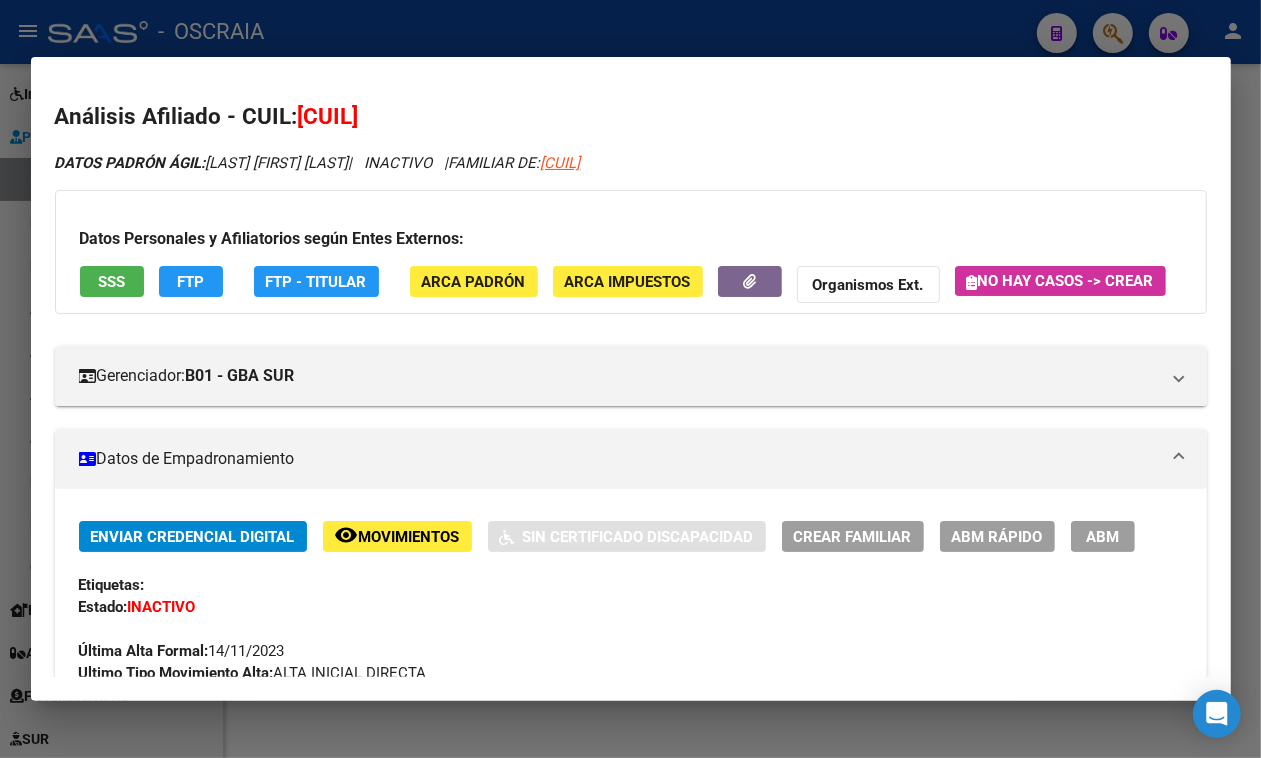 click on "SSS" at bounding box center [111, 282] 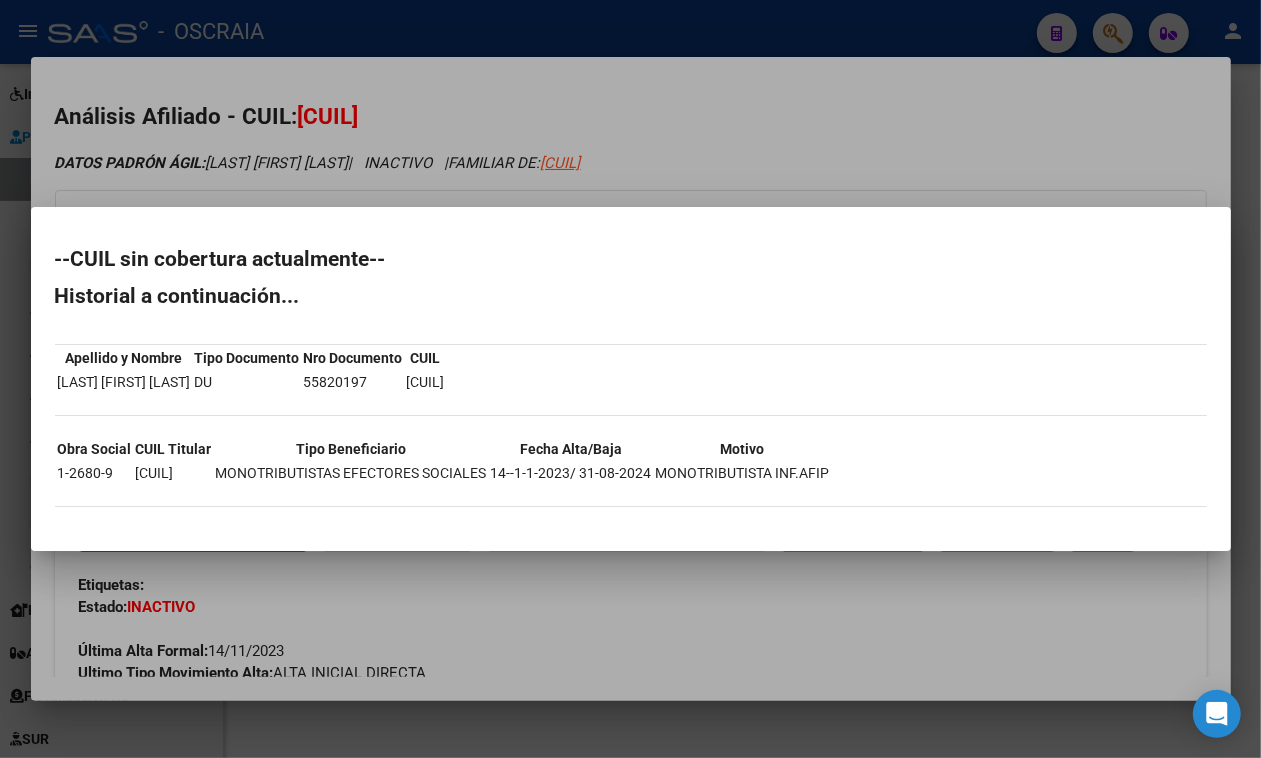 drag, startPoint x: 592, startPoint y: 465, endPoint x: 682, endPoint y: 467, distance: 90.02222 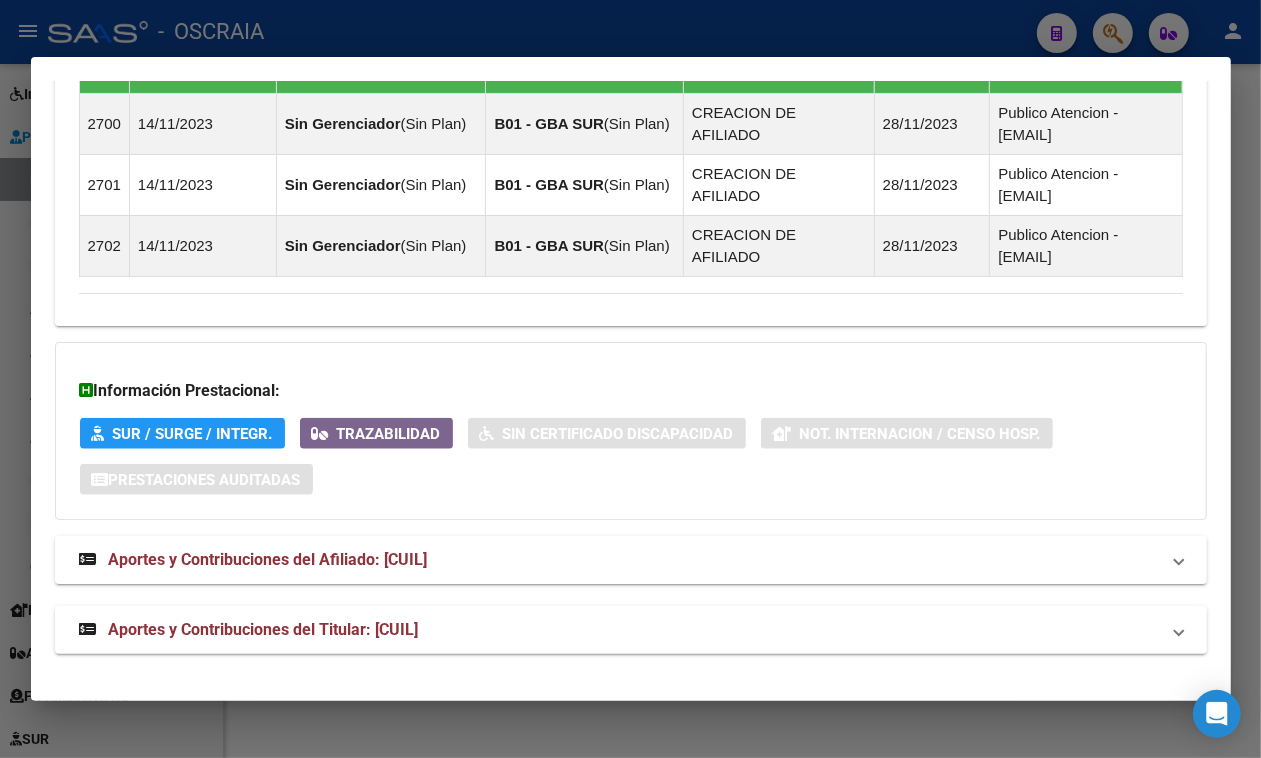 scroll, scrollTop: 1568, scrollLeft: 0, axis: vertical 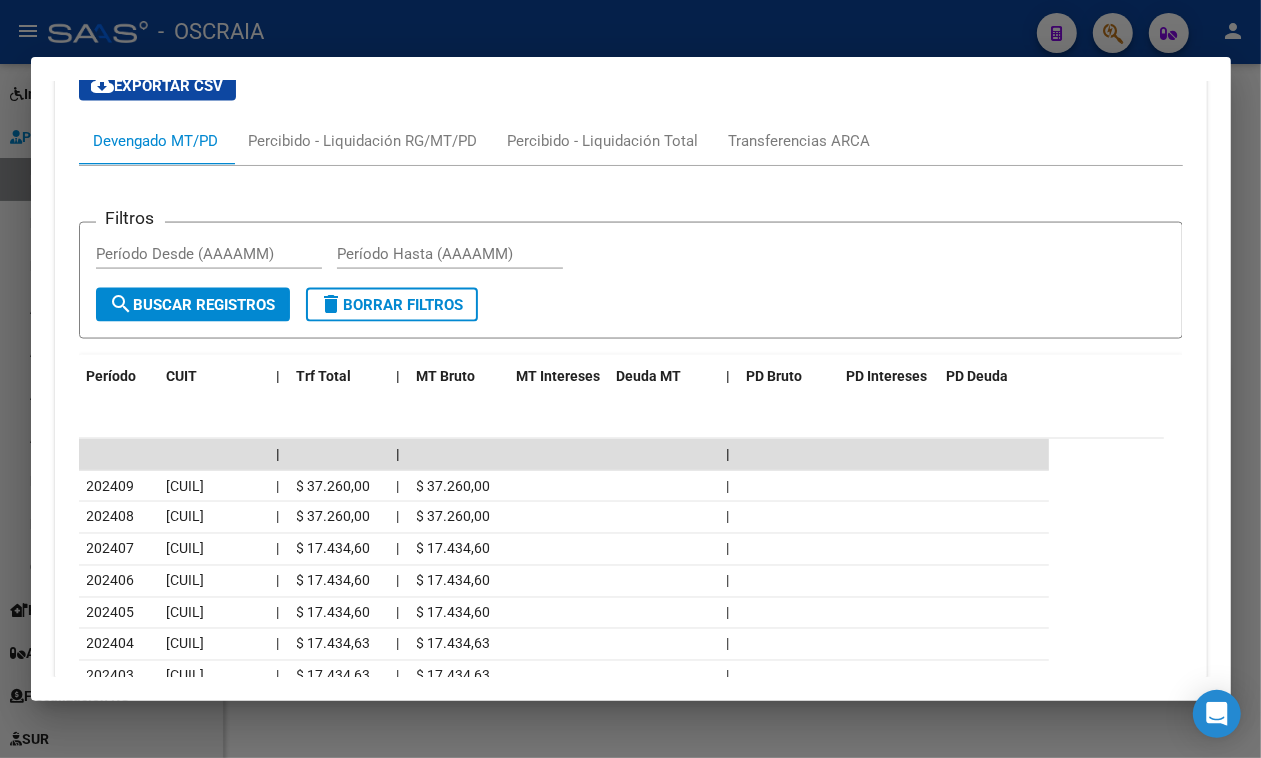 drag, startPoint x: 517, startPoint y: 31, endPoint x: 473, endPoint y: 61, distance: 53.25411 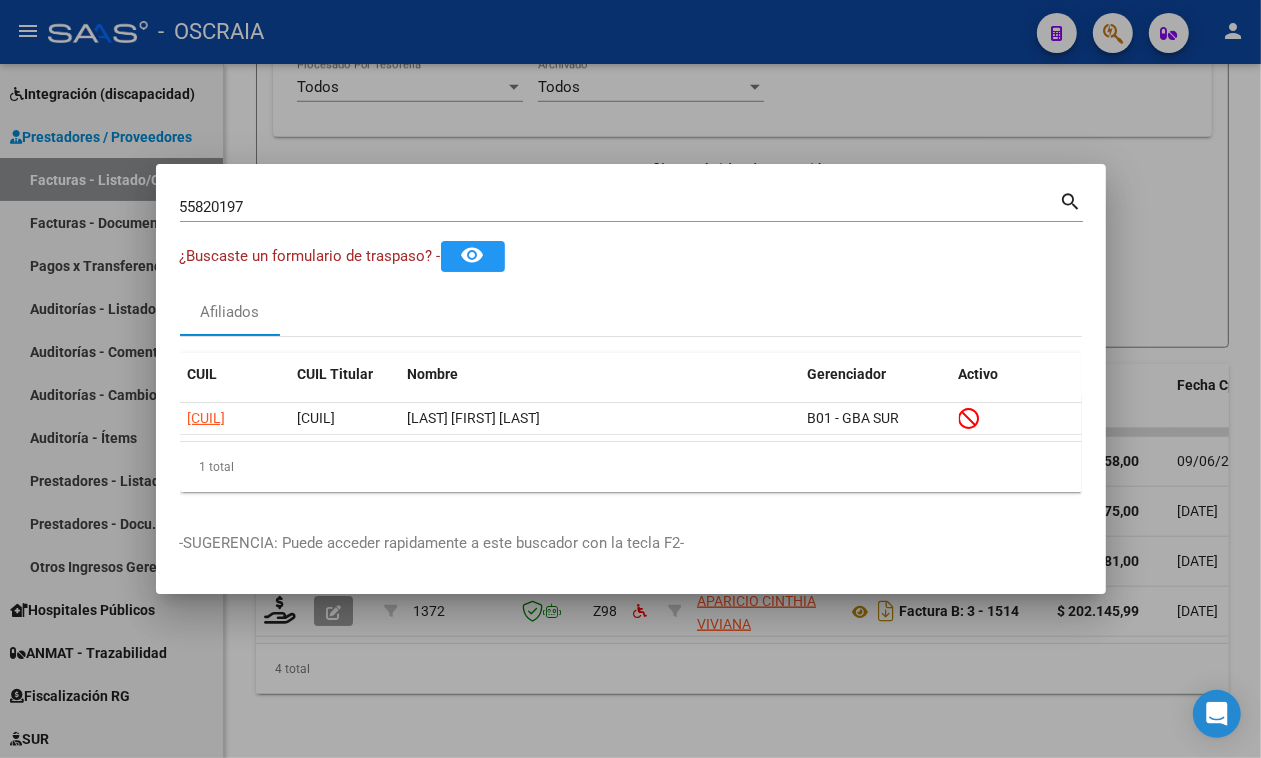 click on "55820197" at bounding box center (620, 207) 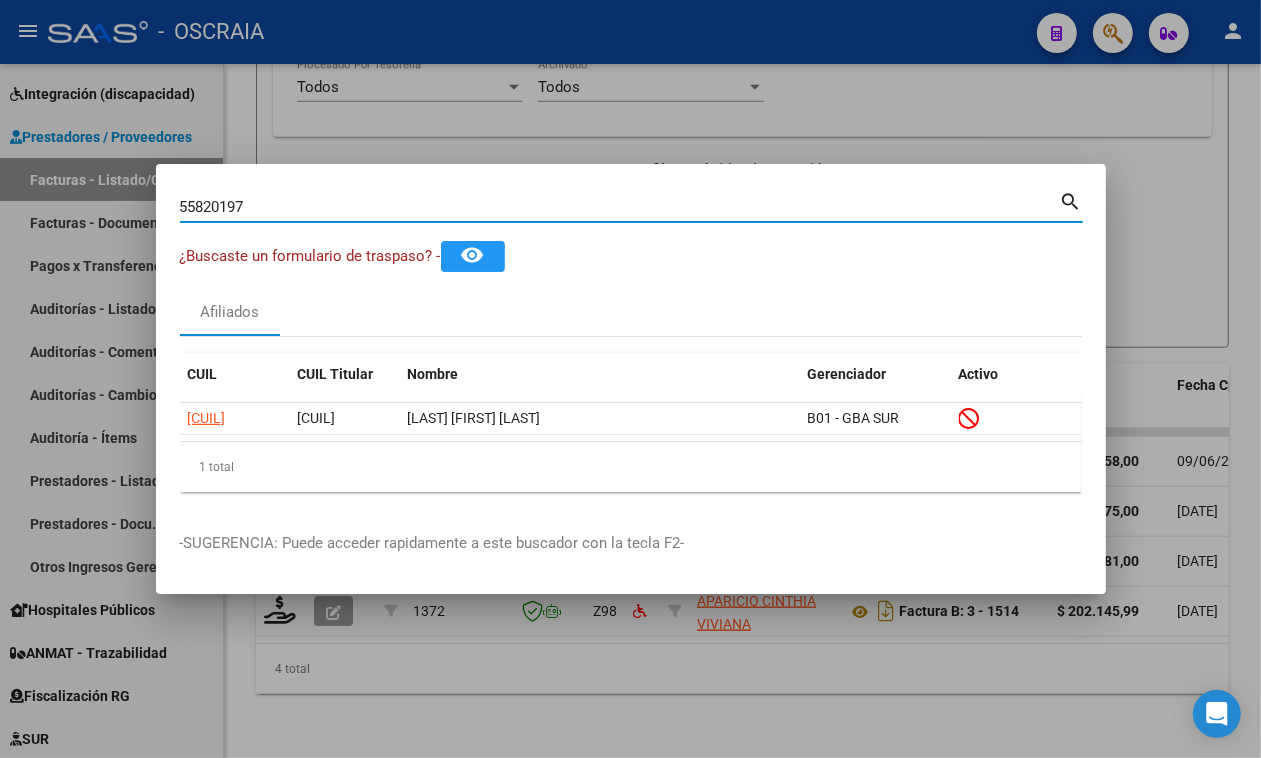 click on "55820197" at bounding box center (620, 207) 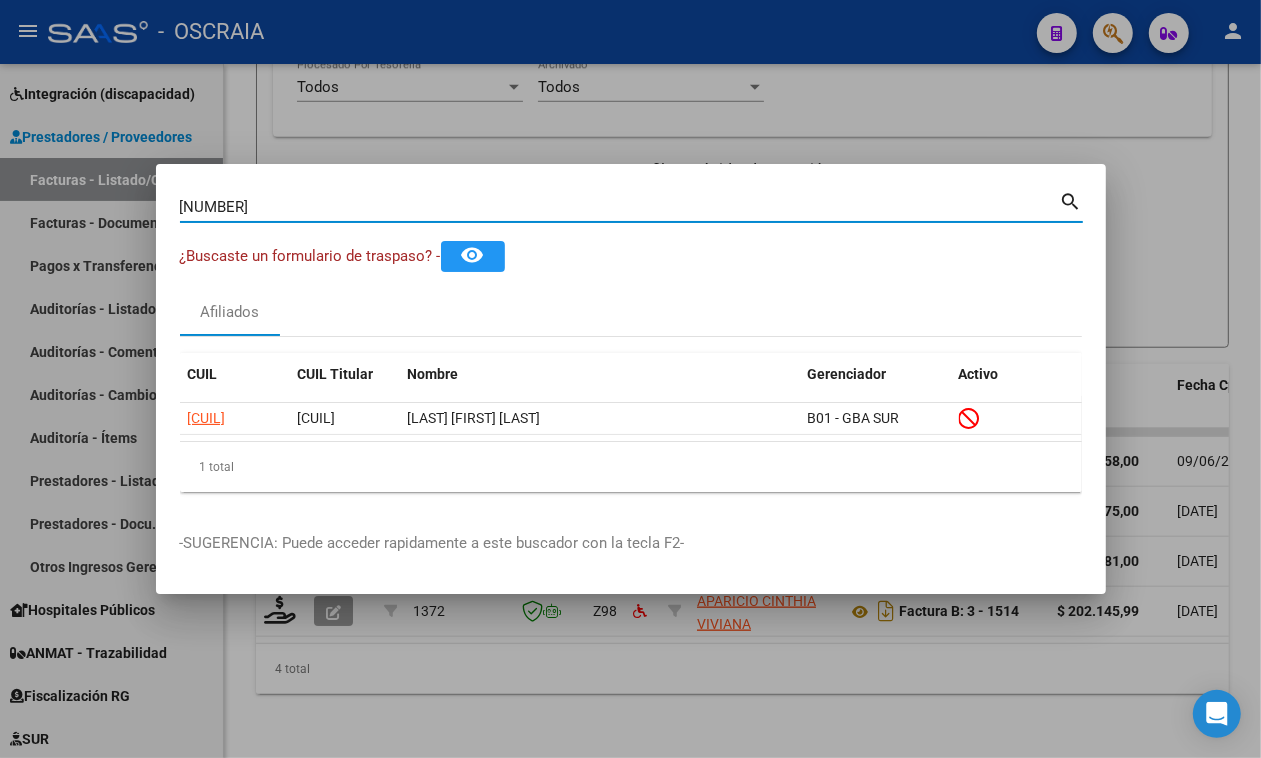 type on "[NUMBER]" 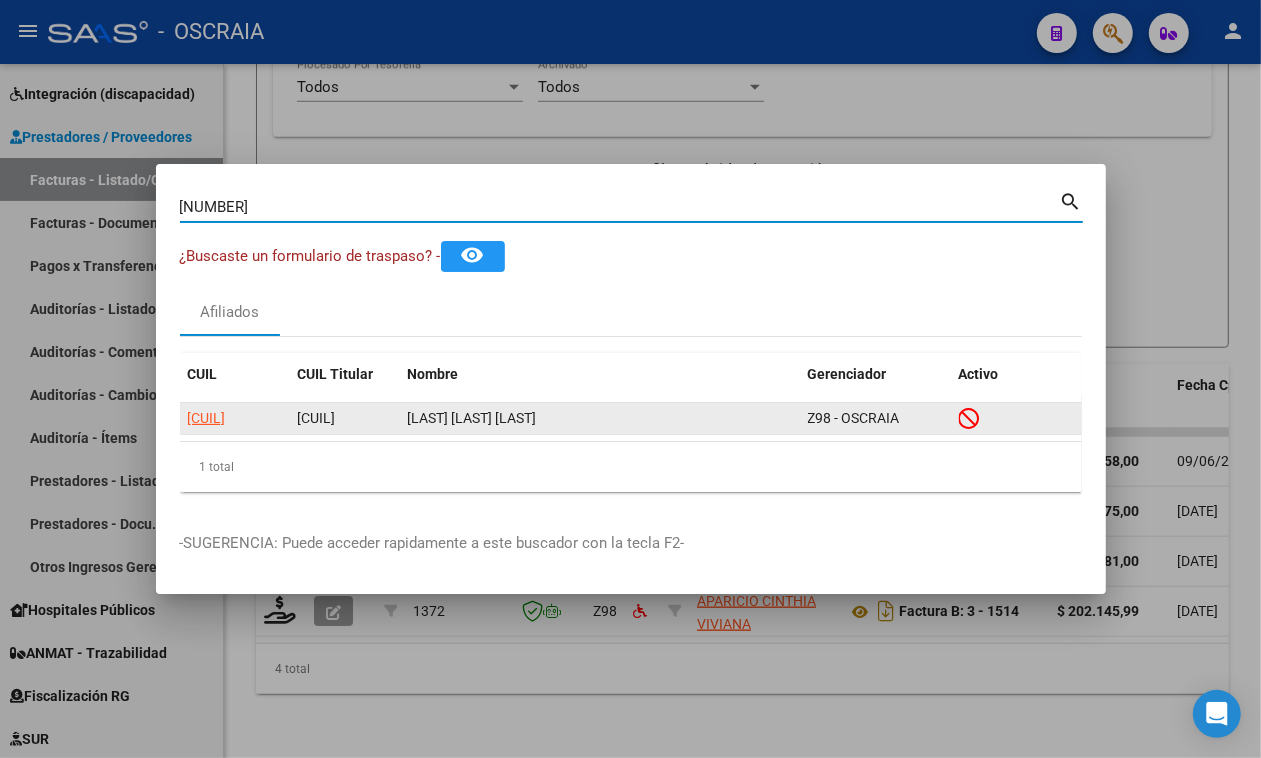 click on "[CUIL]" 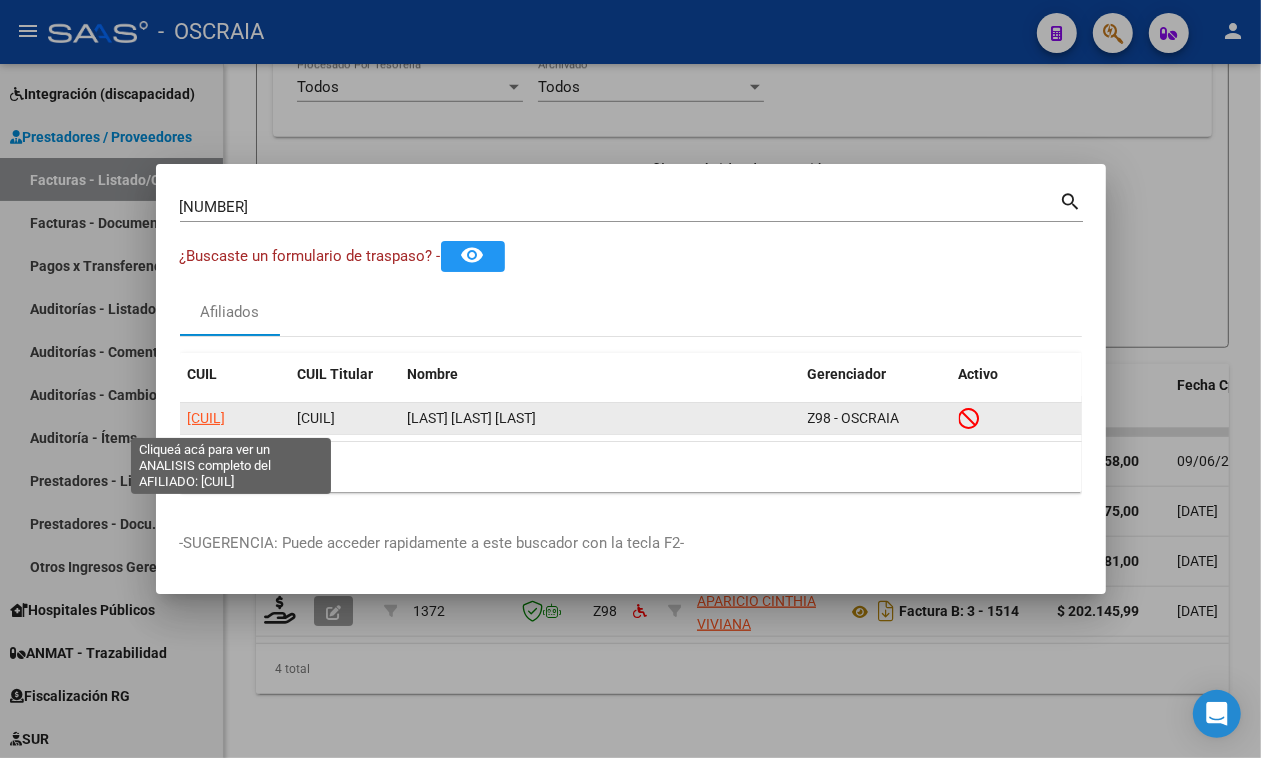 click on "[CUIL]" 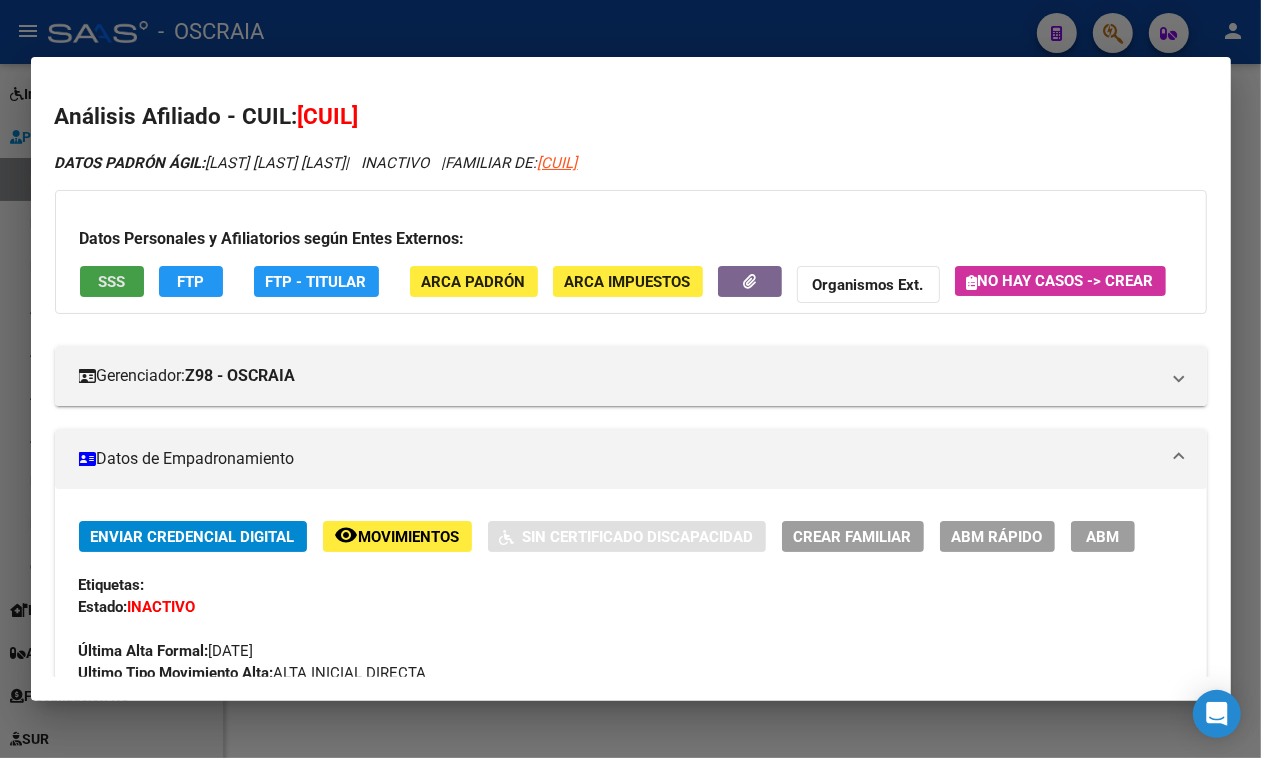 click on "SSS" at bounding box center [111, 282] 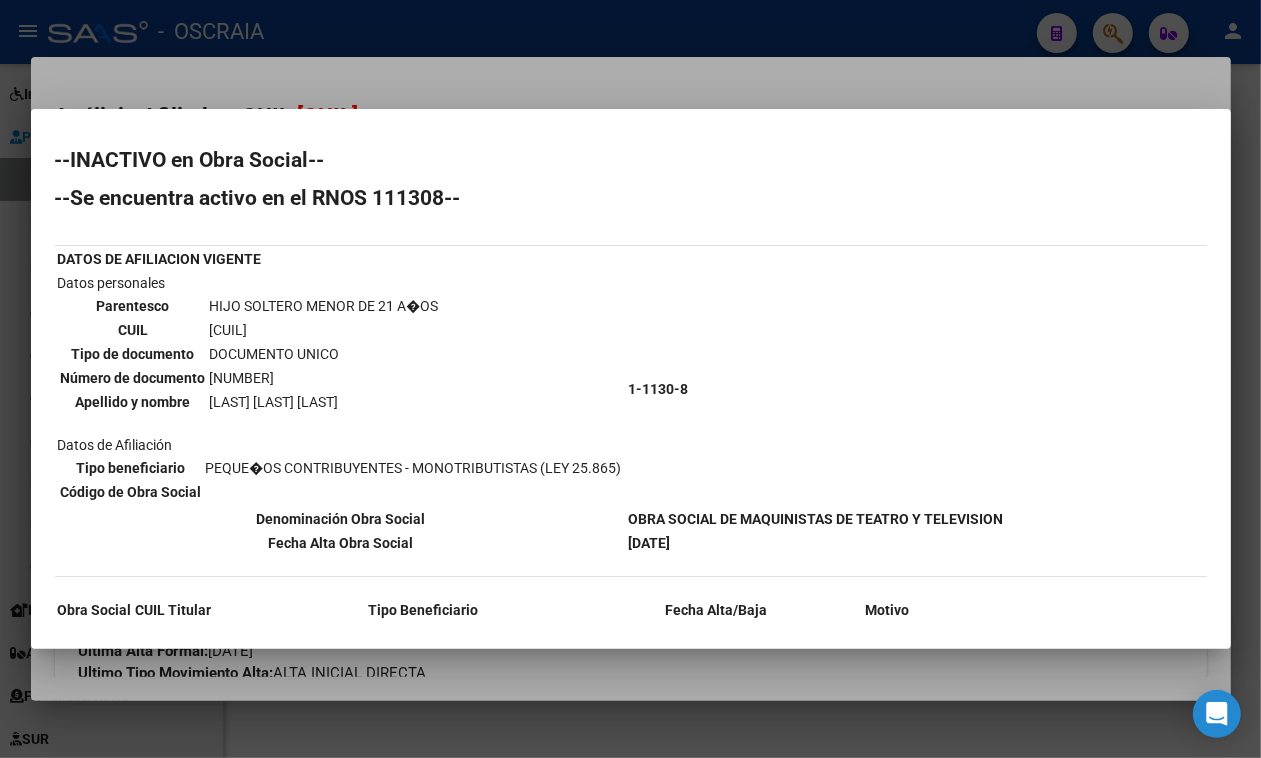 scroll, scrollTop: 72, scrollLeft: 0, axis: vertical 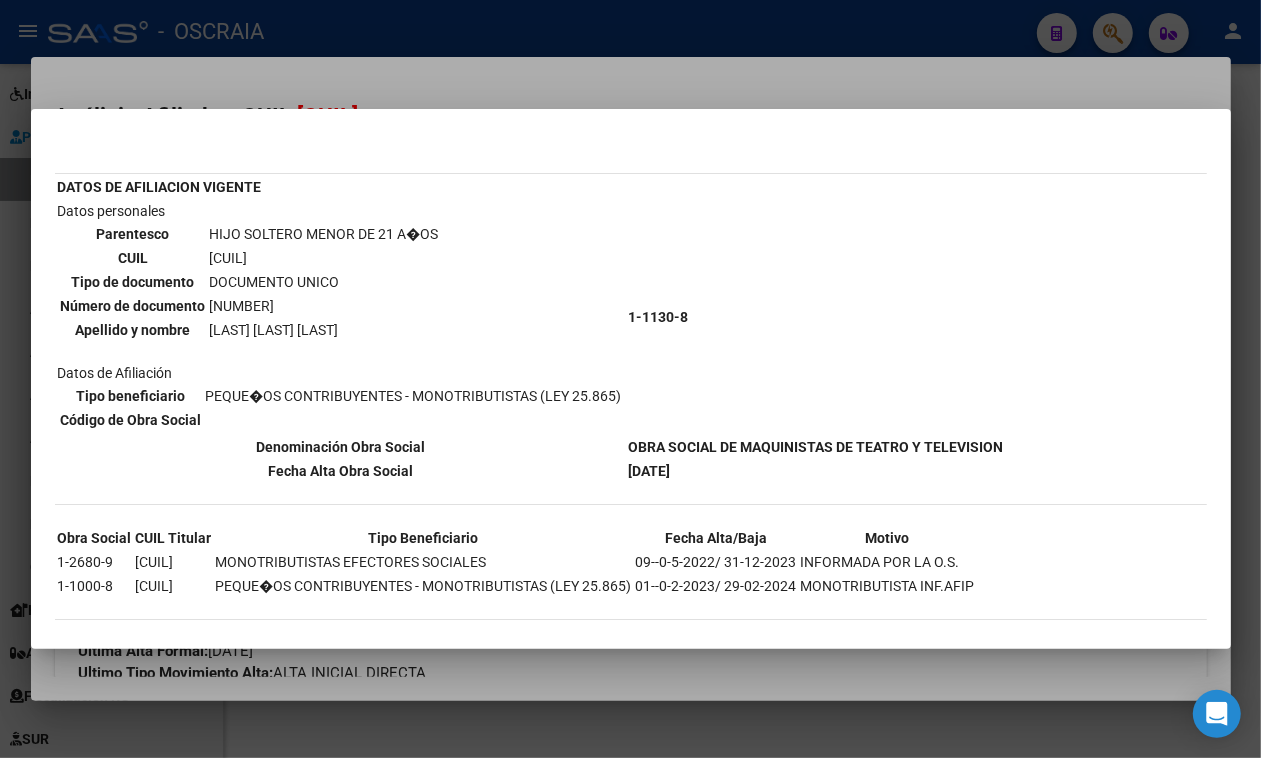 drag, startPoint x: 706, startPoint y: 551, endPoint x: 821, endPoint y: 543, distance: 115.27792 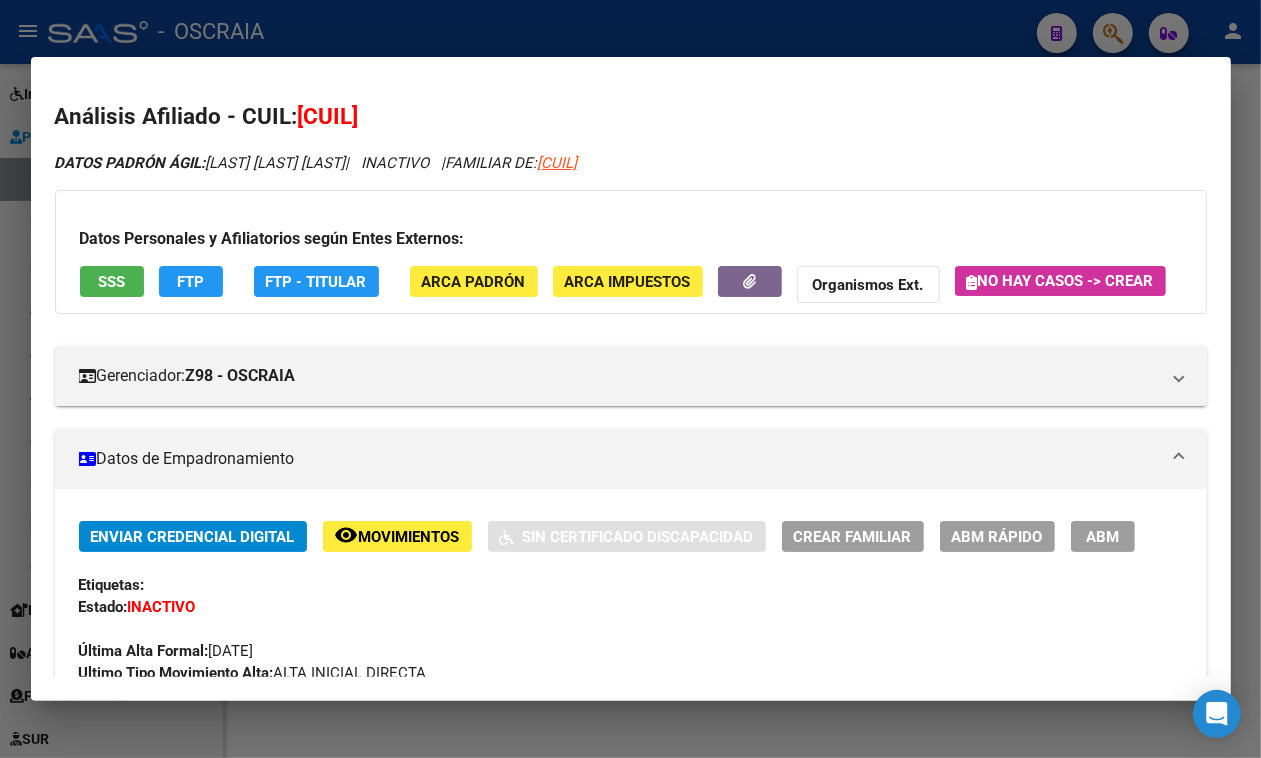 click at bounding box center (630, 379) 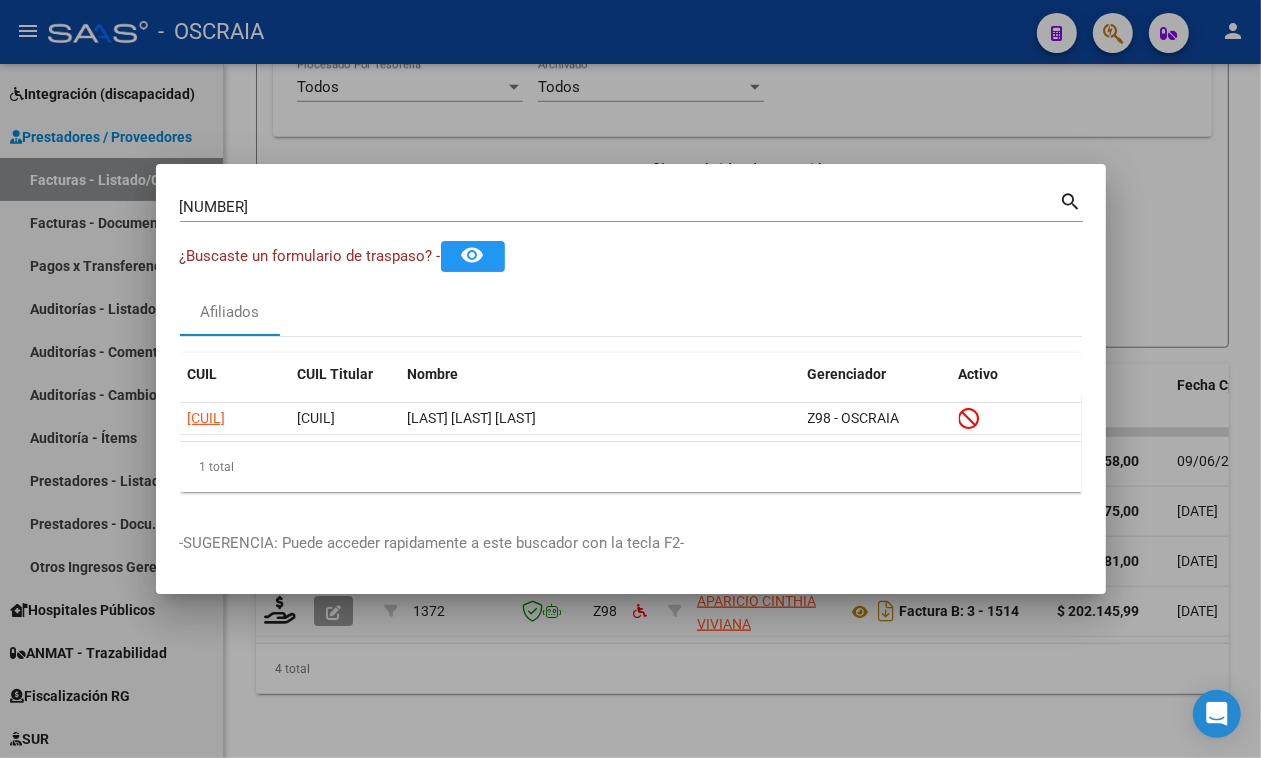 click on "[NUMBER] Buscar (apellido, dni, cuil, nro traspaso, cuit, obra social) search" at bounding box center [631, 214] 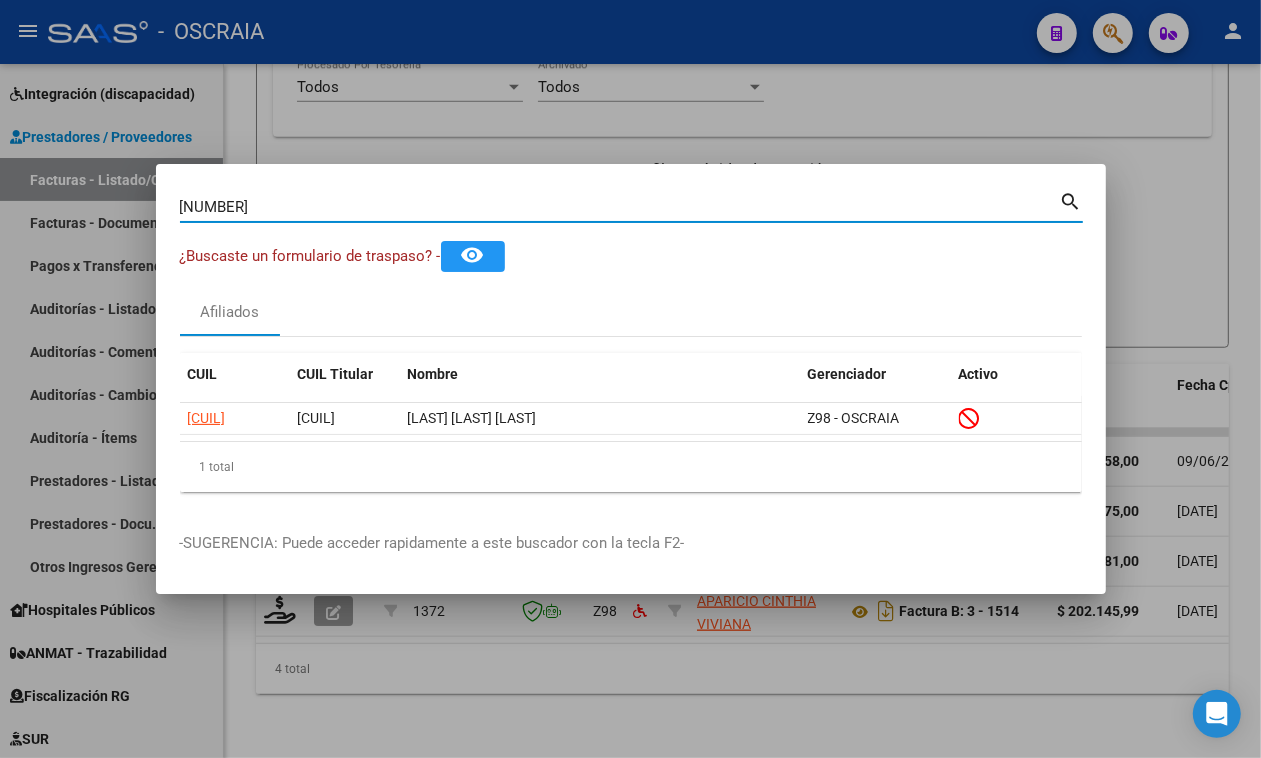 click on "[NUMBER]" at bounding box center (620, 207) 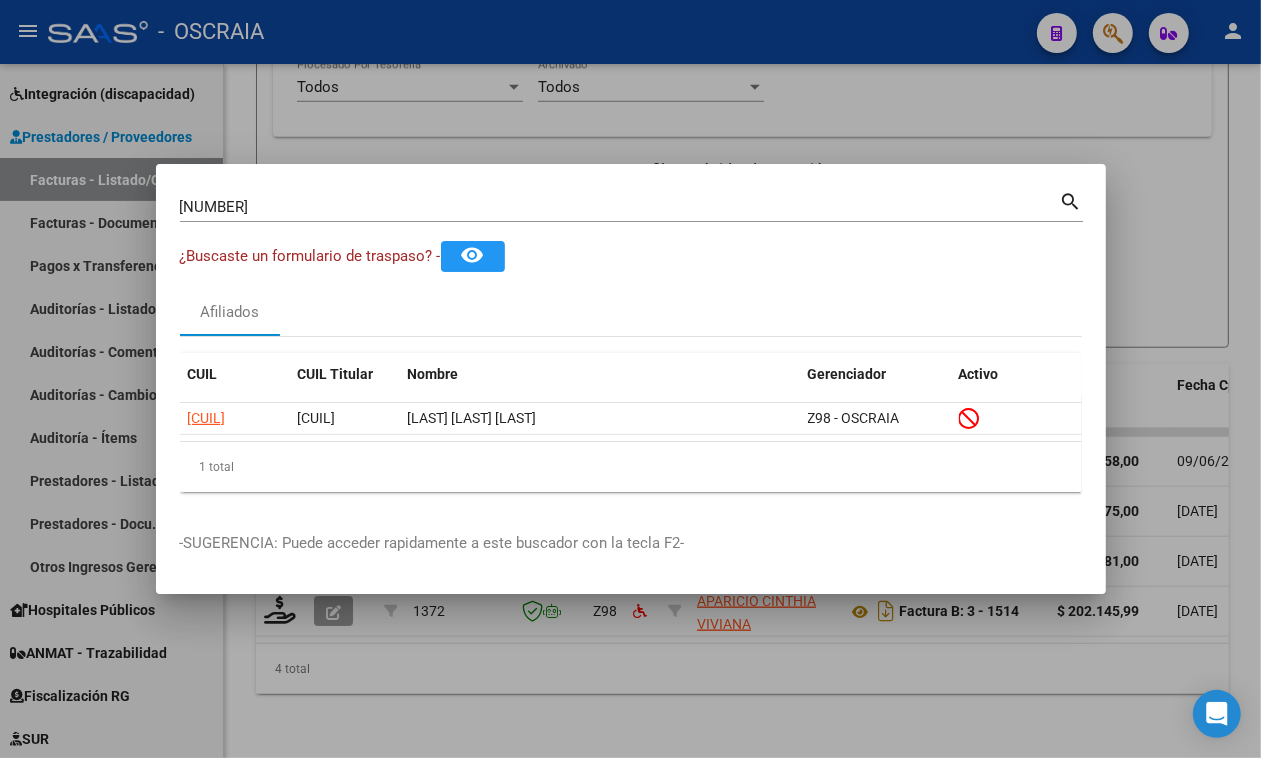 drag, startPoint x: 365, startPoint y: 192, endPoint x: 328, endPoint y: 203, distance: 38.600517 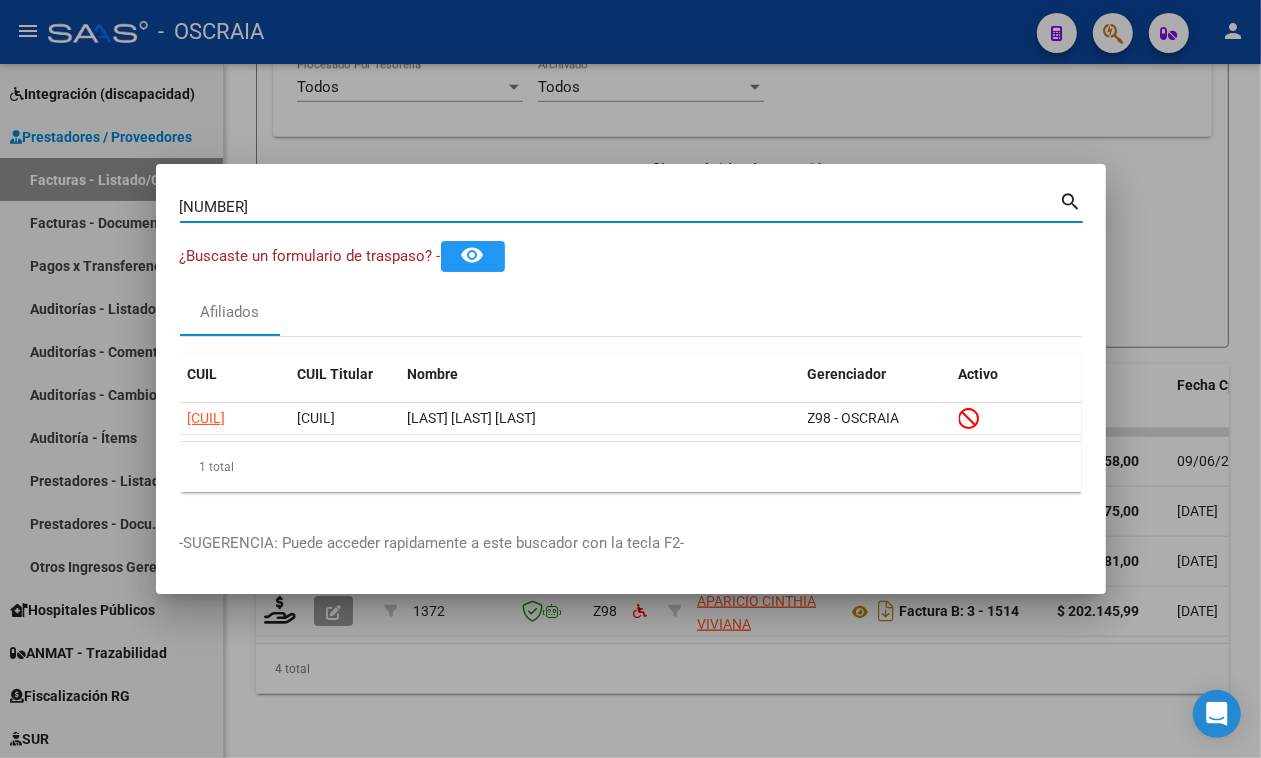 click on "[NUMBER]" at bounding box center [620, 207] 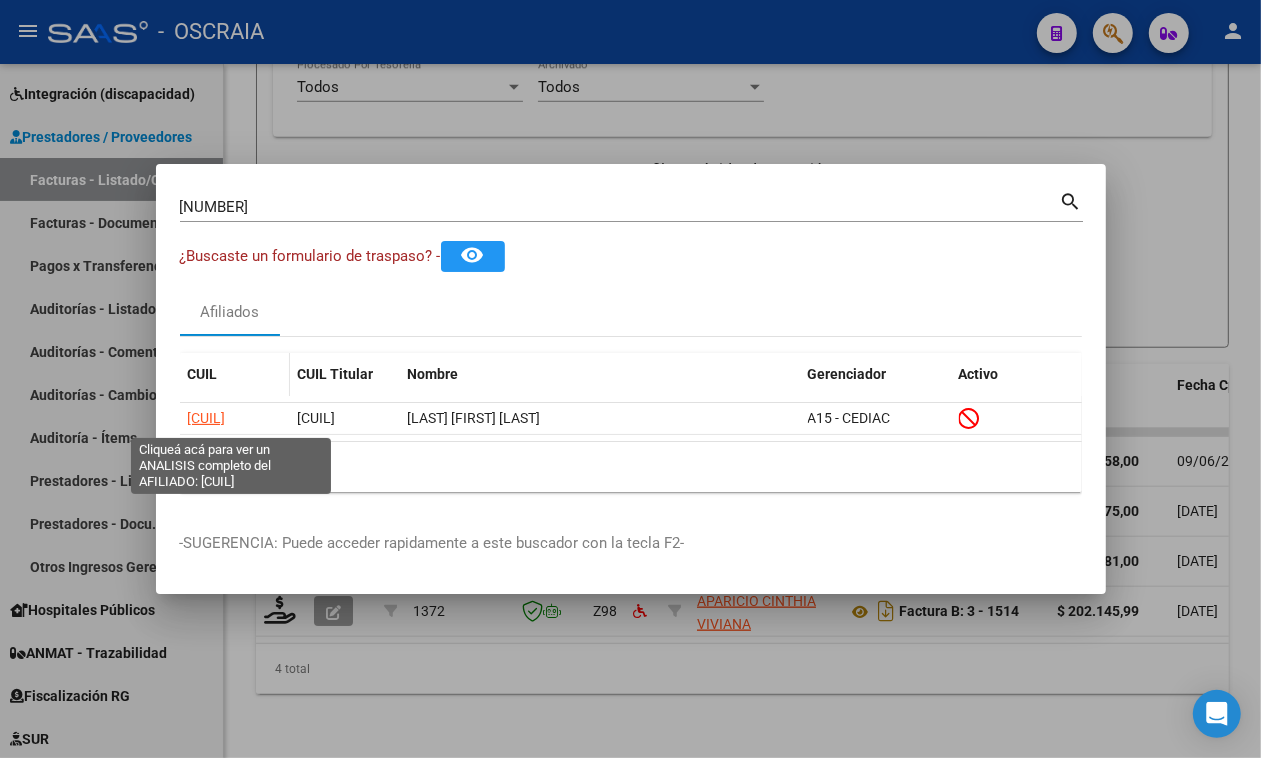 click on "[CUIL]" 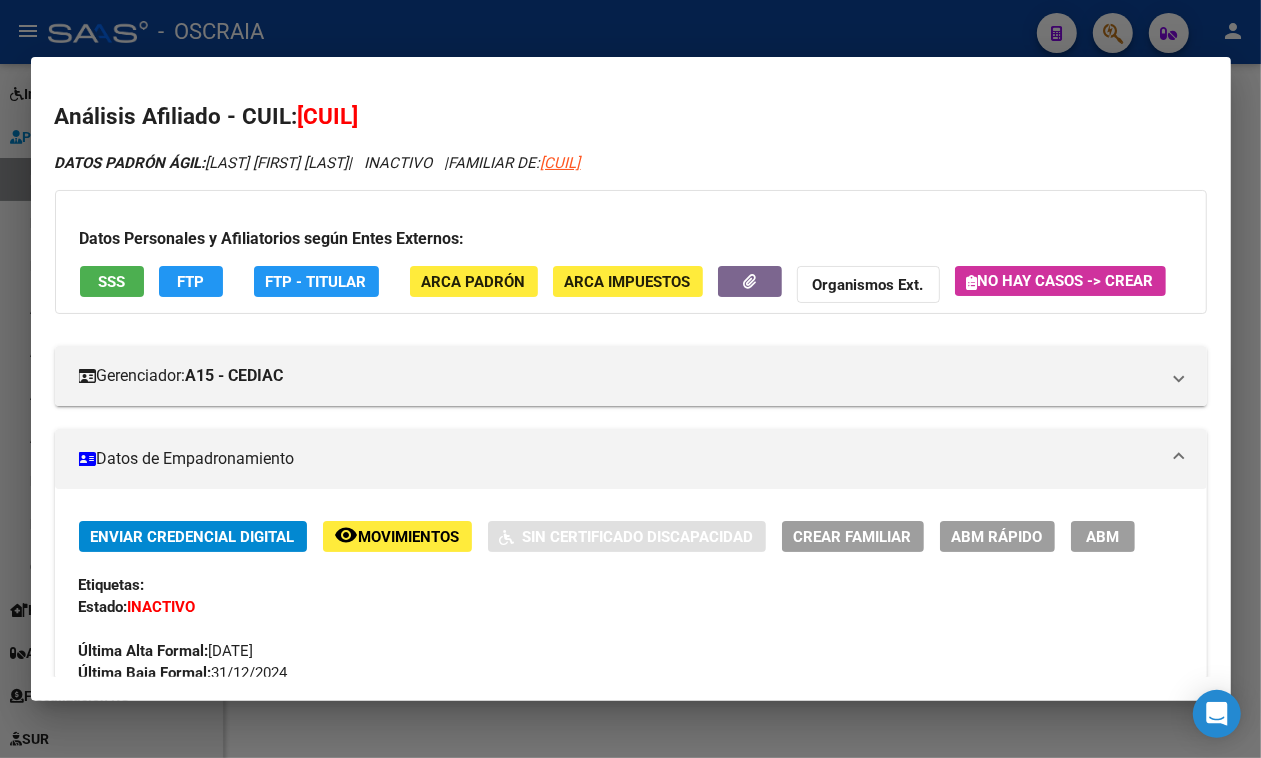 click on "SSS" at bounding box center (112, 281) 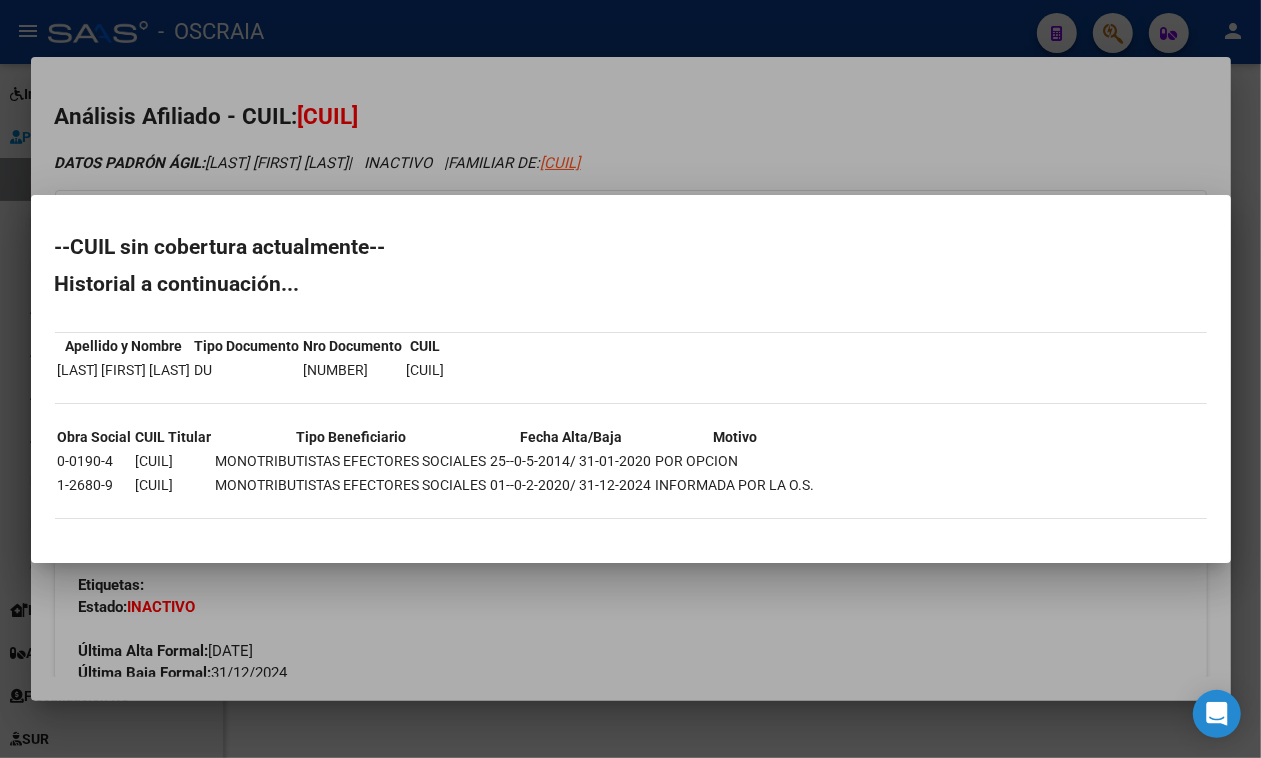 click on "01--0-2-2020/ 31-12-2024" at bounding box center (571, 485) 